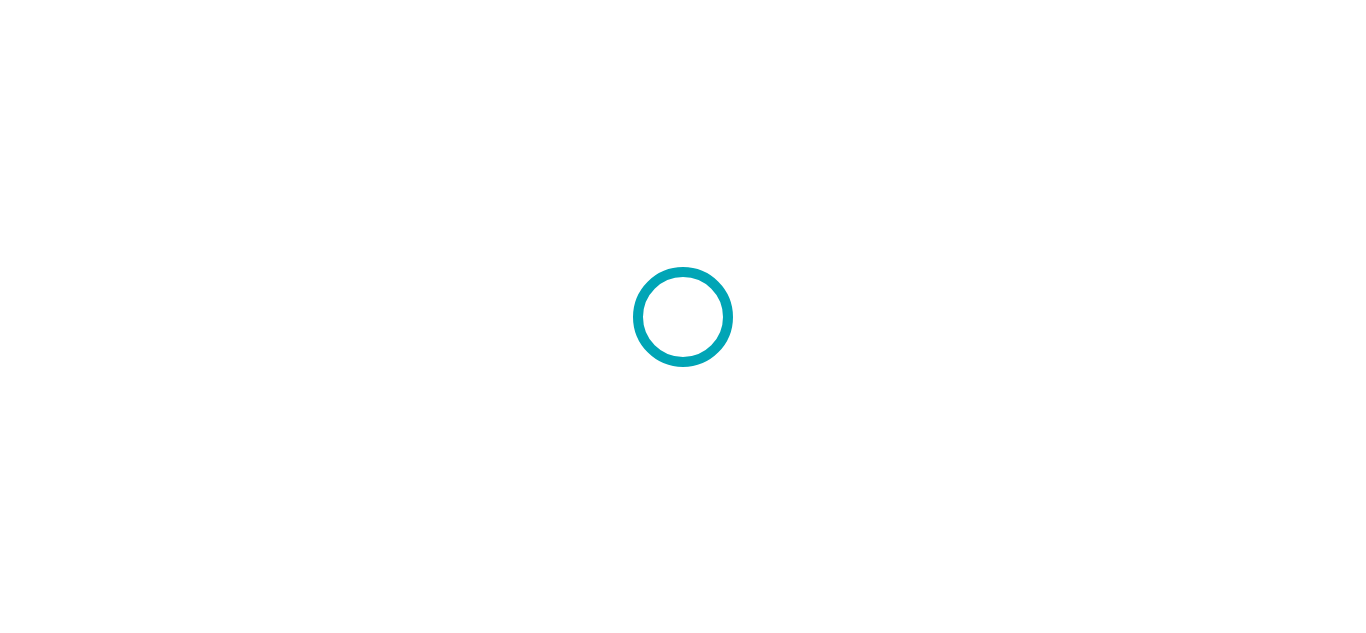scroll, scrollTop: 0, scrollLeft: 0, axis: both 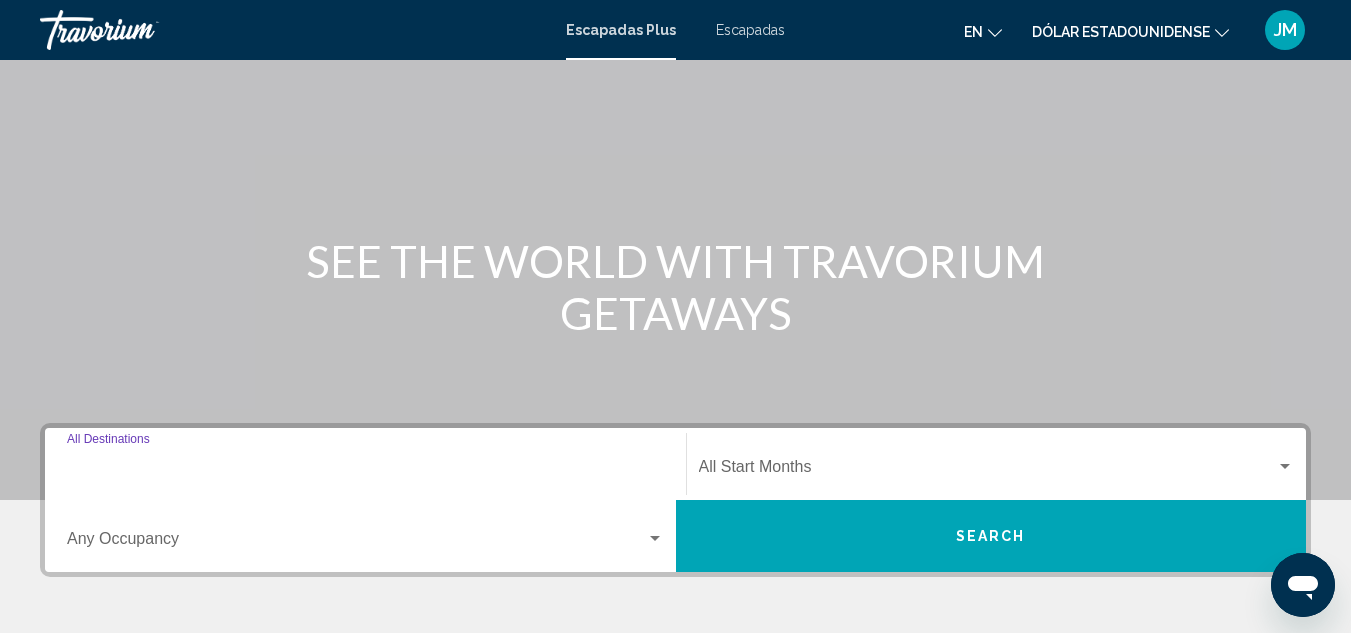 click on "Destination All Destinations" at bounding box center (365, 471) 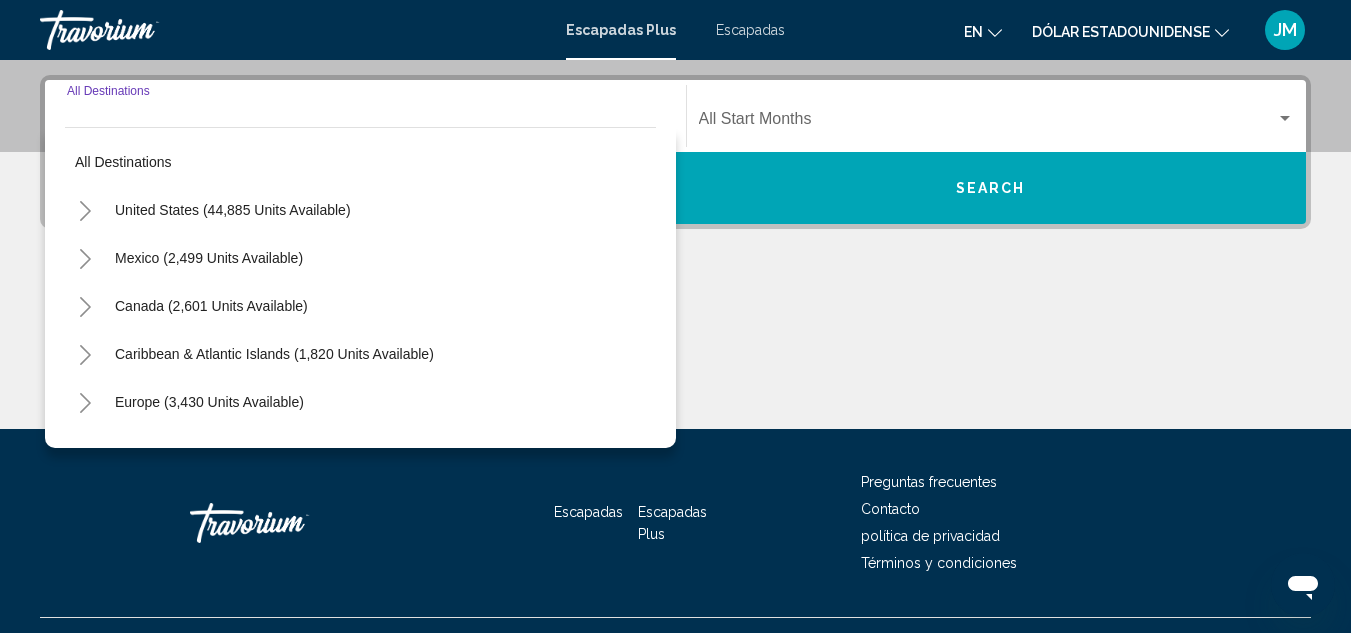 scroll, scrollTop: 458, scrollLeft: 0, axis: vertical 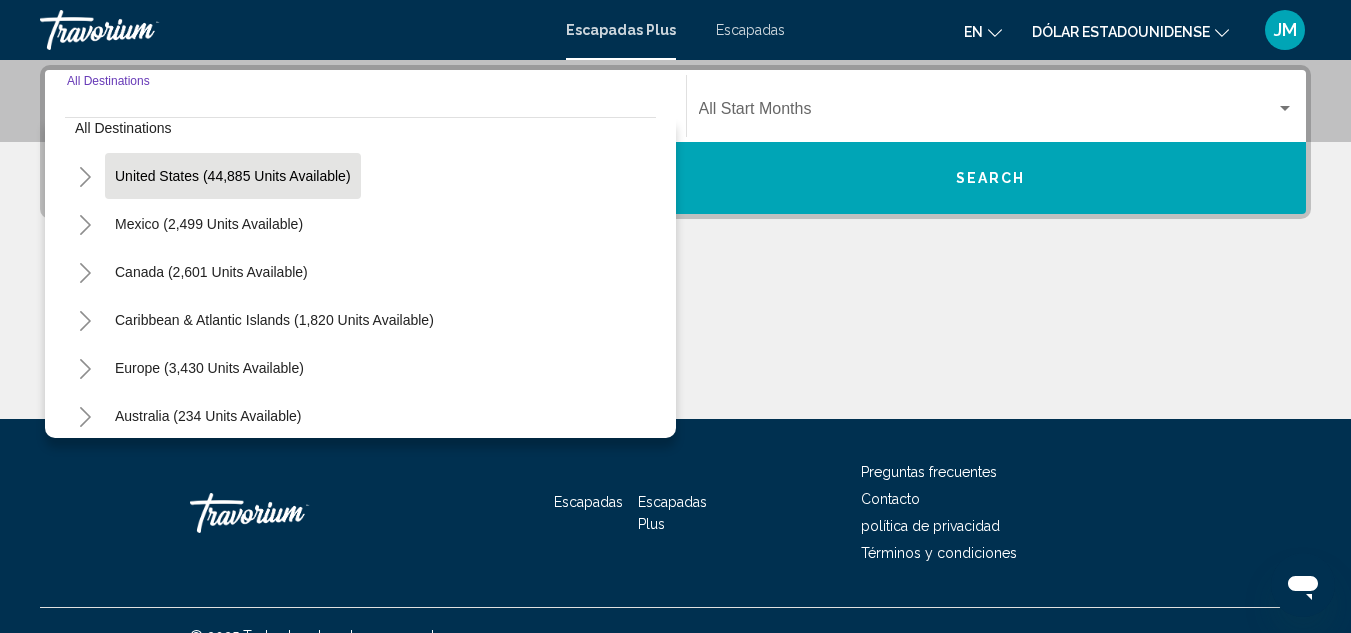 click on "United States (44,885 units available)" at bounding box center [209, 224] 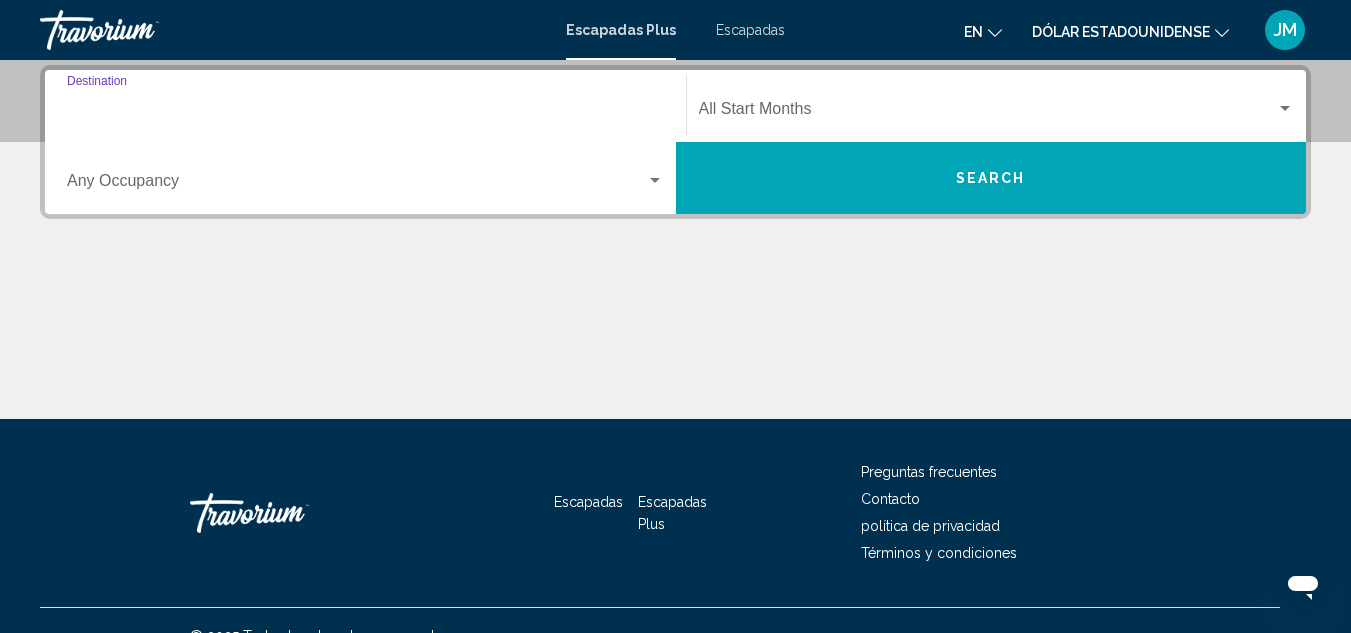 type on "**********" 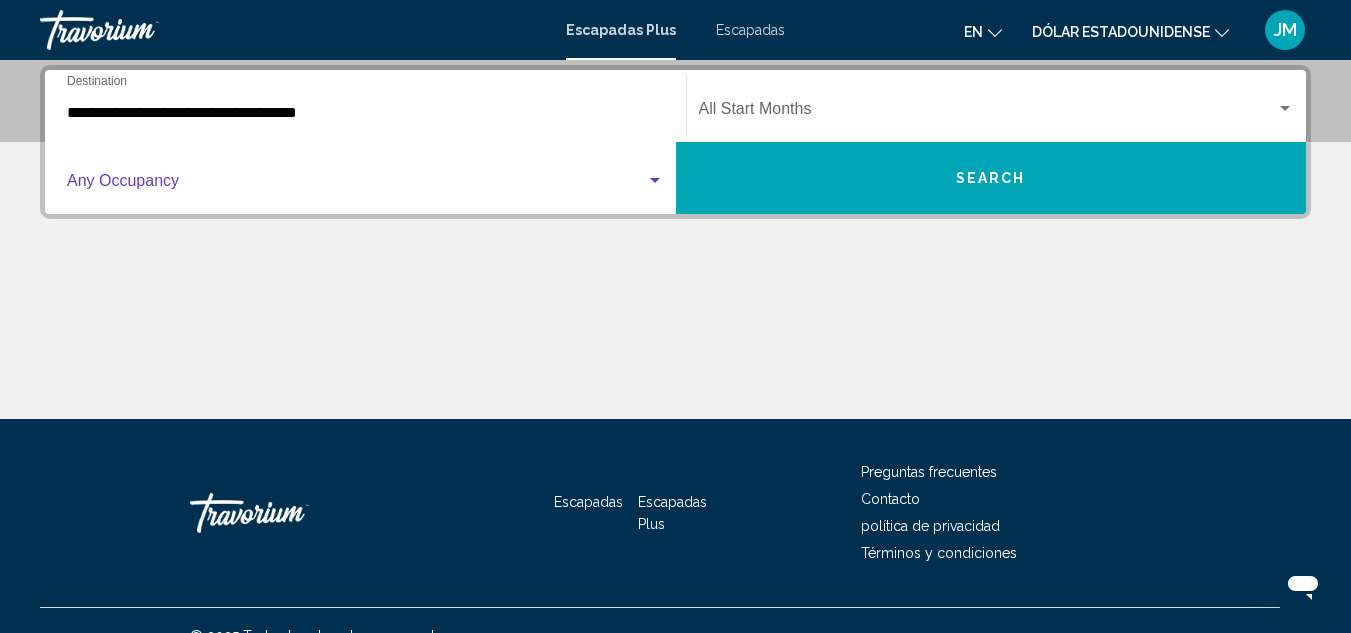 click at bounding box center [655, 180] 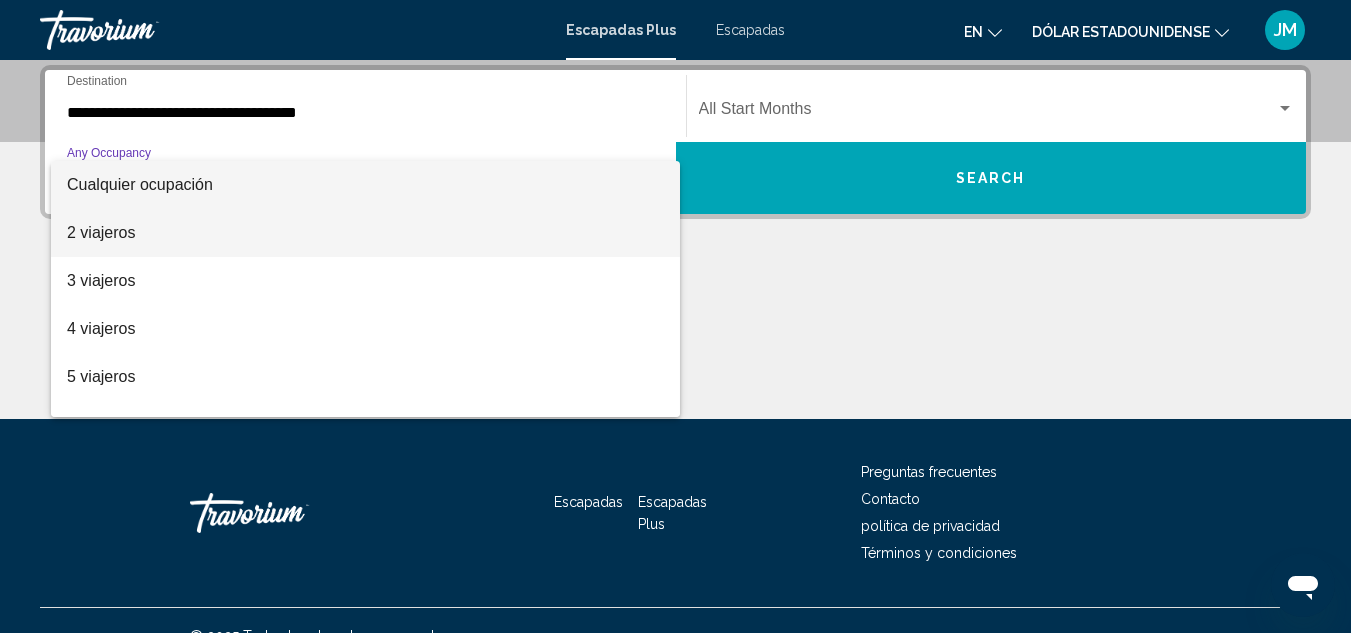 click on "2 viajeros" at bounding box center [365, 233] 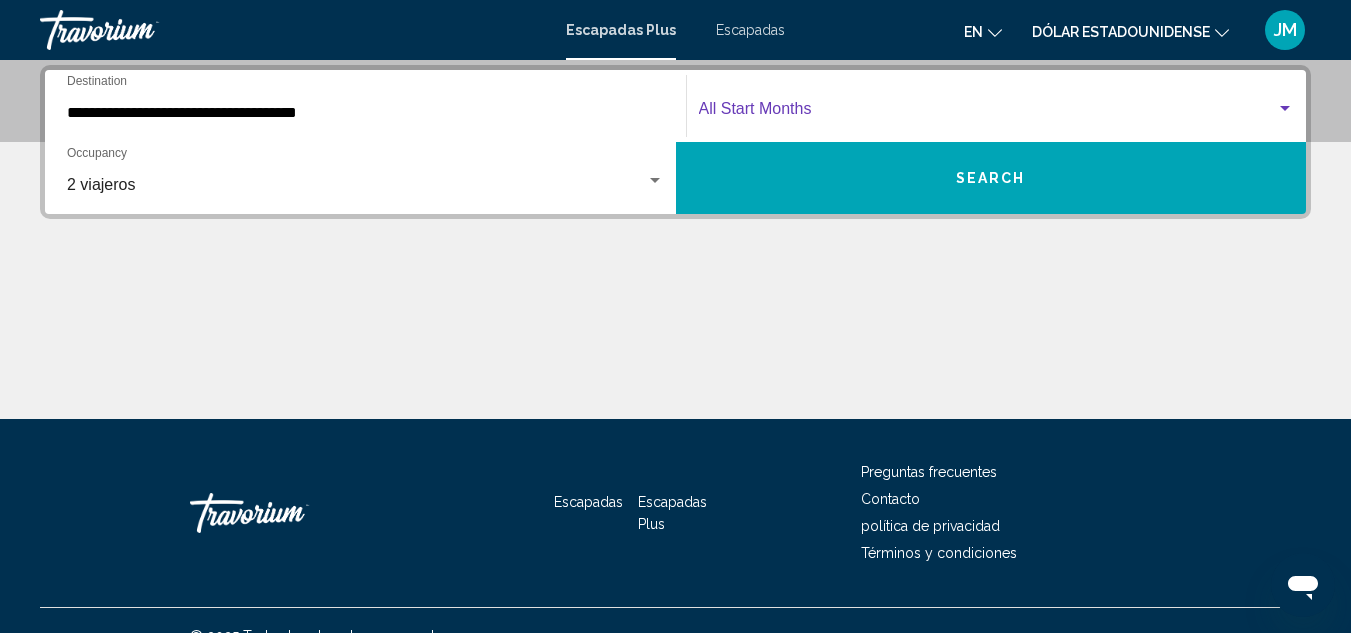 click at bounding box center [1285, 109] 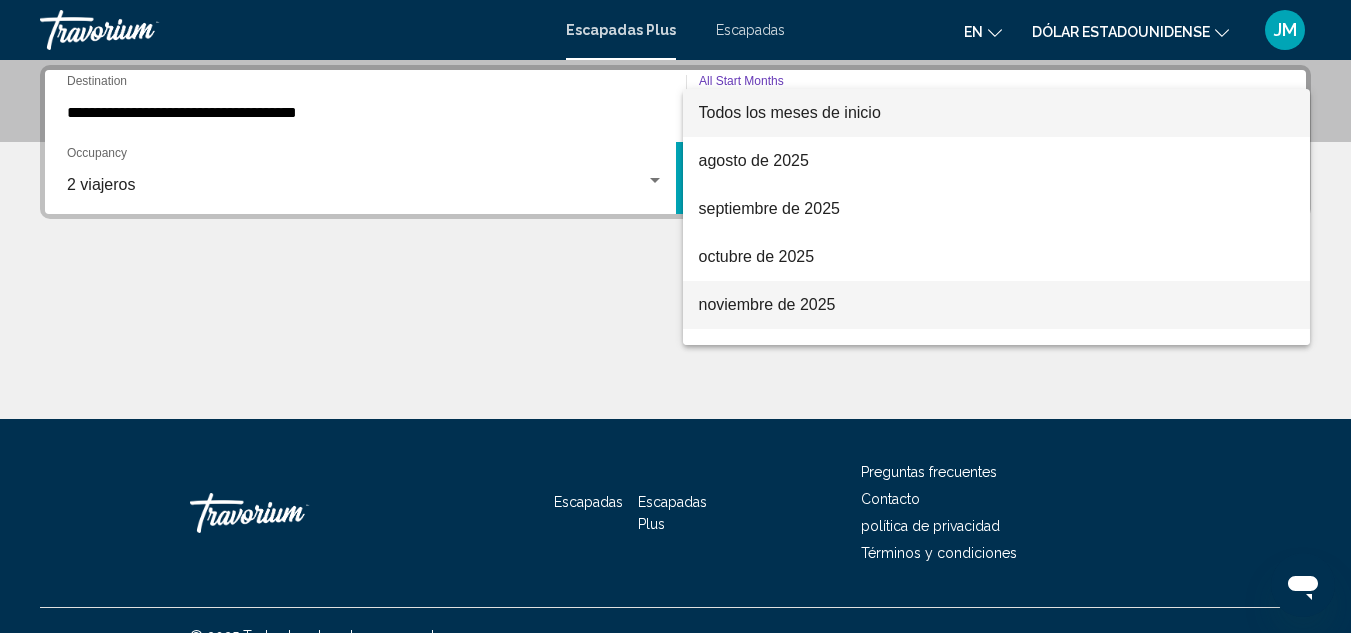 click on "noviembre de 2025" at bounding box center (767, 304) 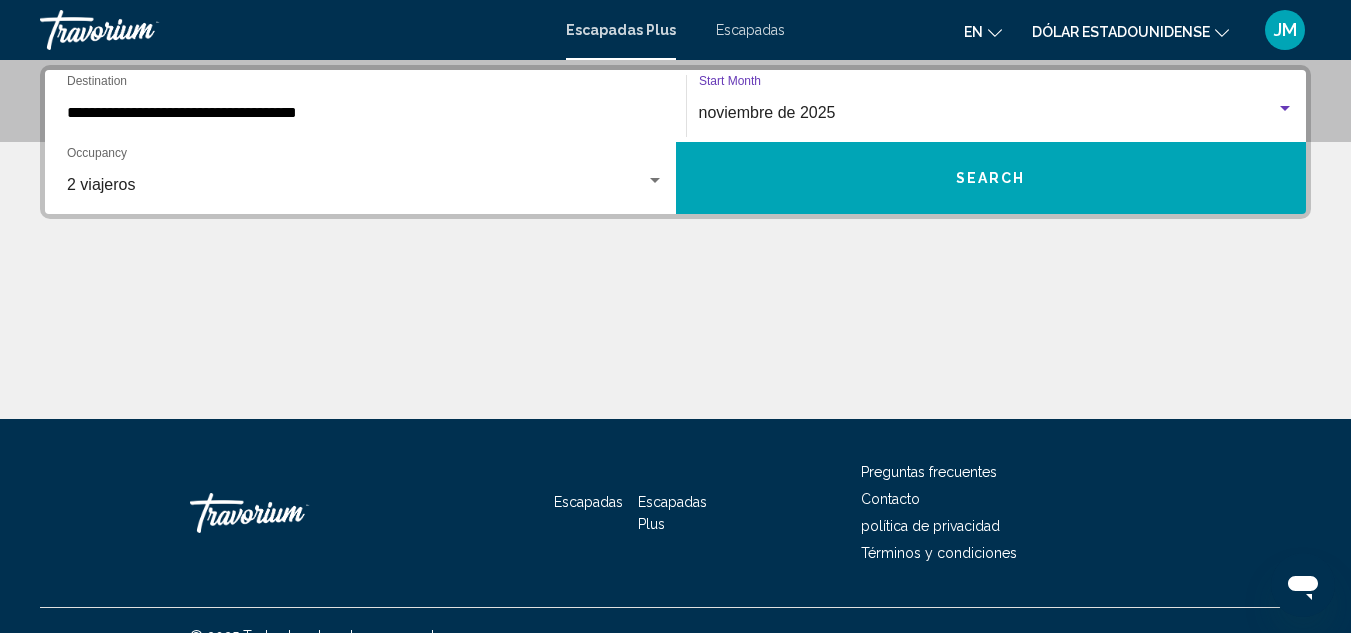 click on "Search" at bounding box center [991, 179] 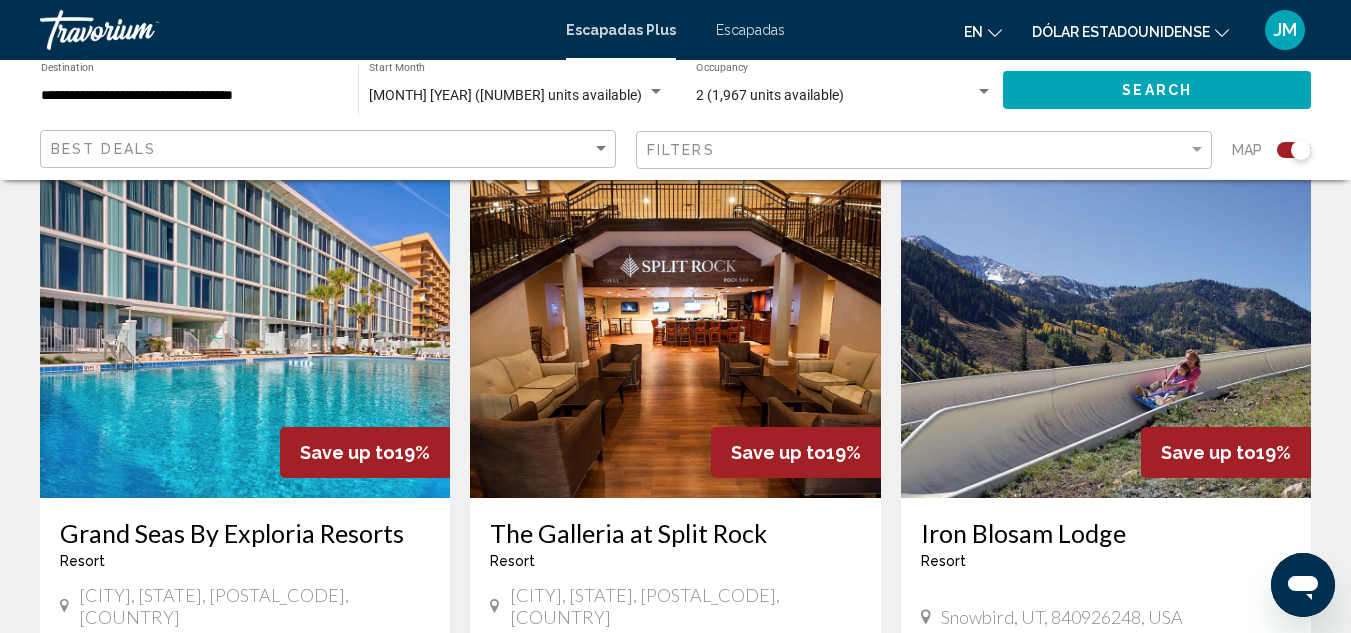scroll, scrollTop: 2500, scrollLeft: 0, axis: vertical 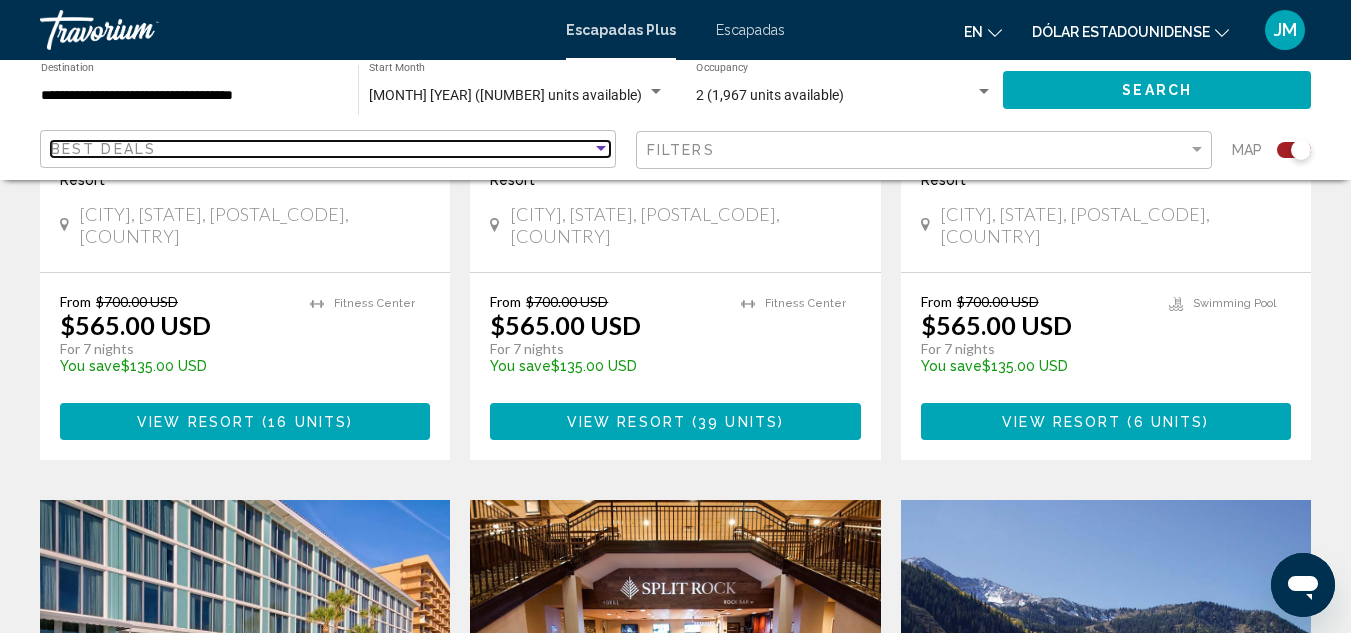 click at bounding box center [601, 149] 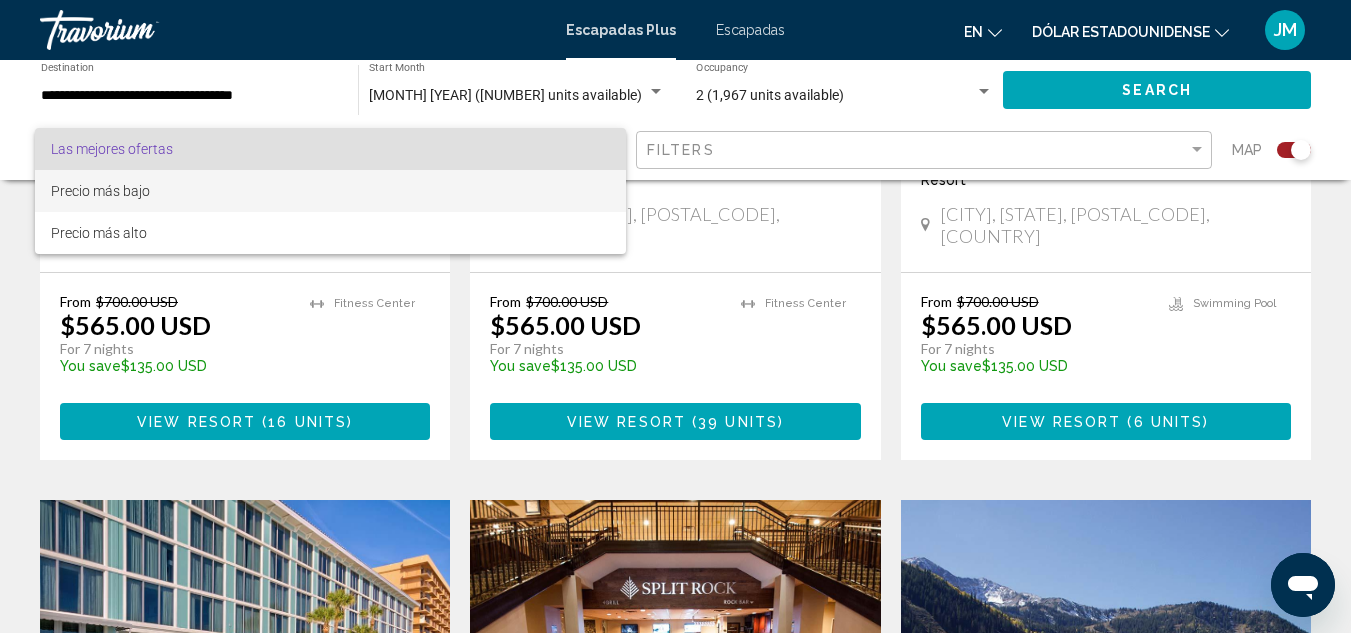 click on "Precio más bajo" at bounding box center [330, 191] 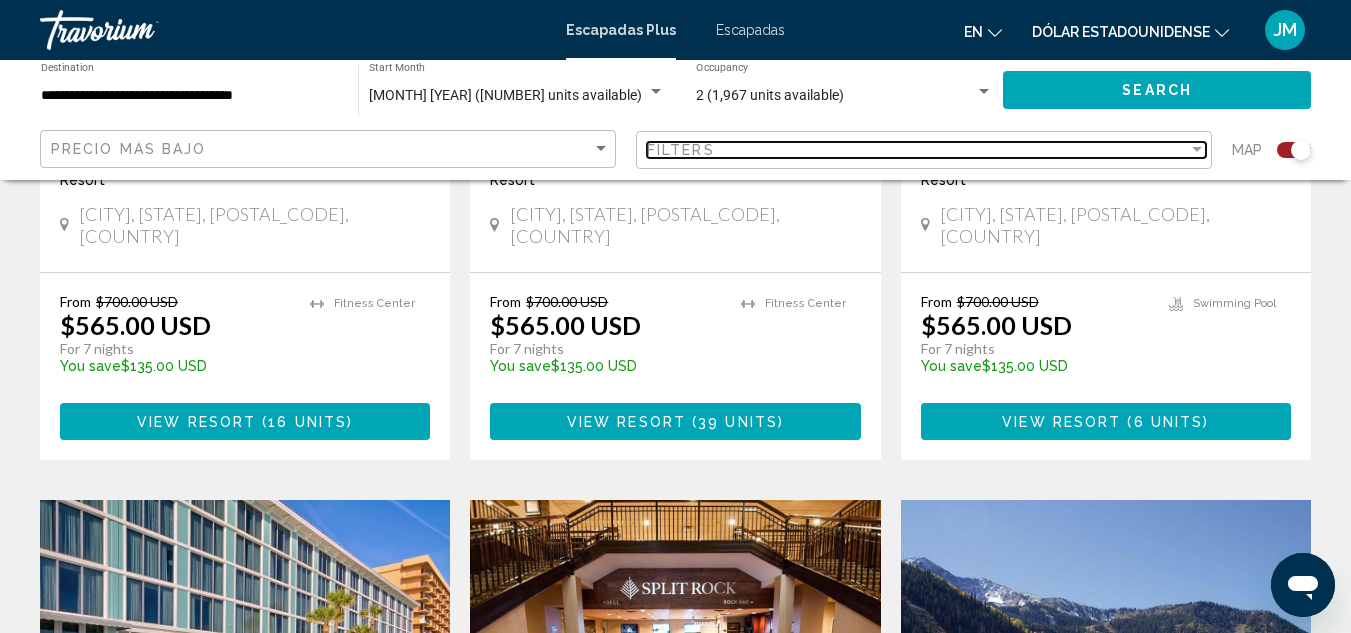 click at bounding box center [1197, 150] 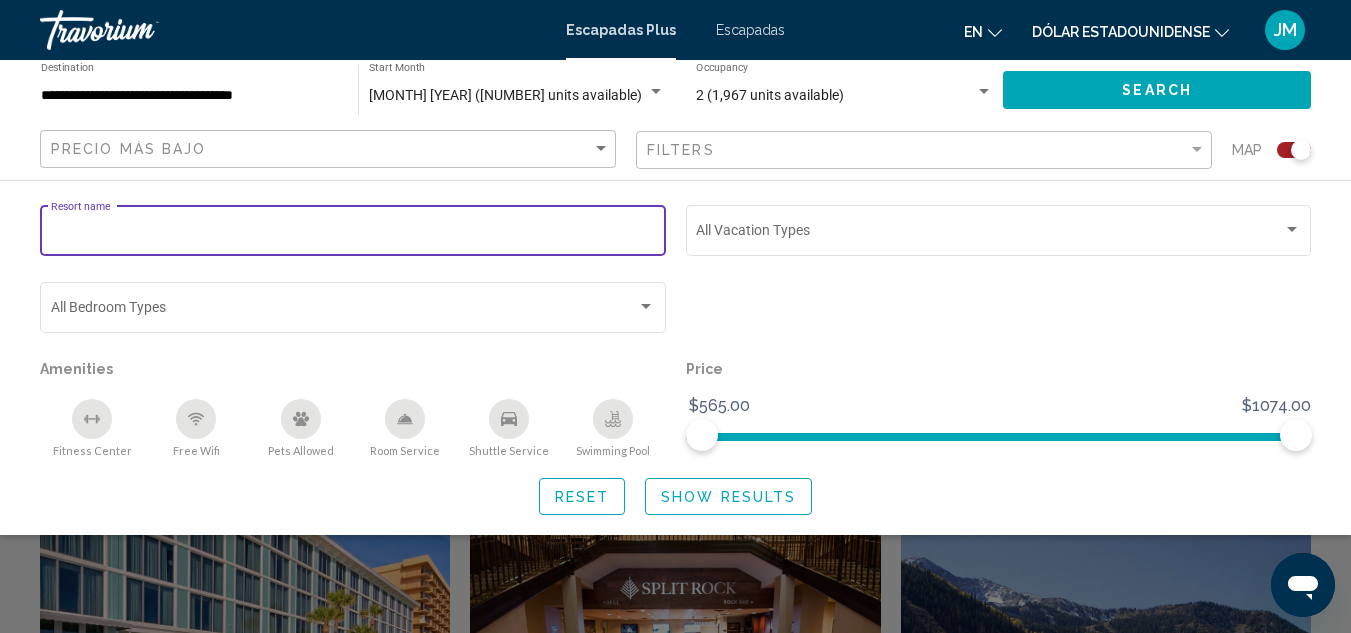 click on "Resort name" at bounding box center [353, 234] 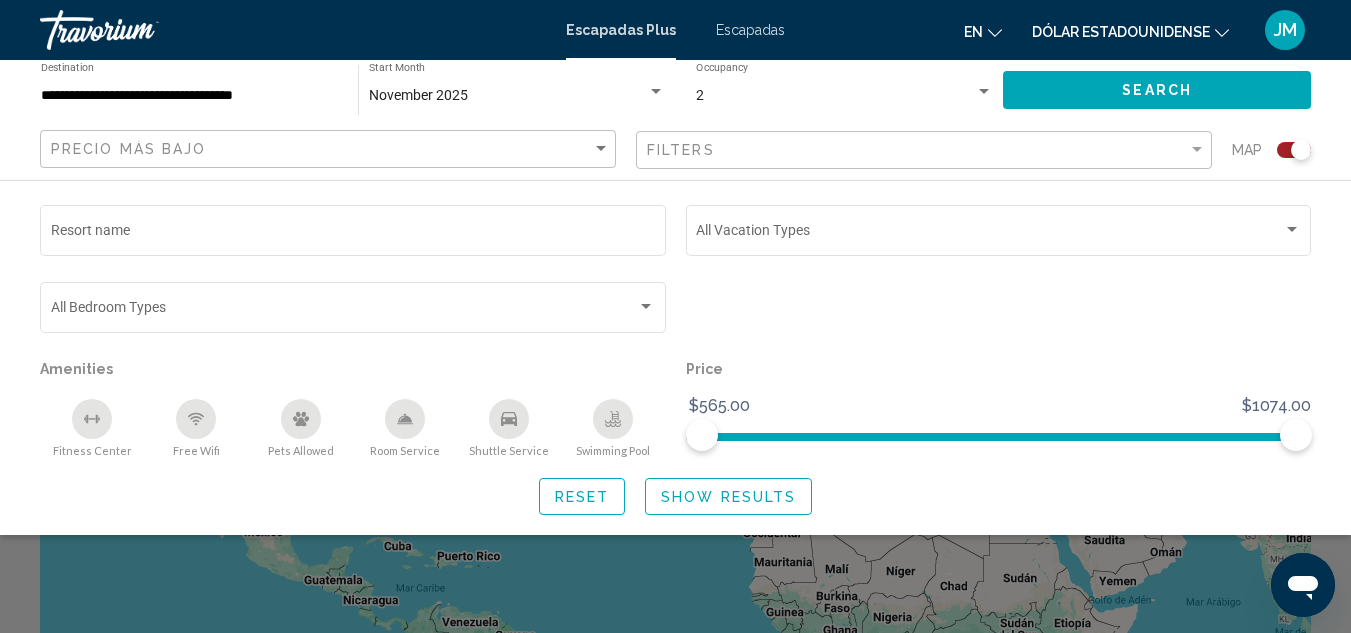 scroll, scrollTop: 0, scrollLeft: 0, axis: both 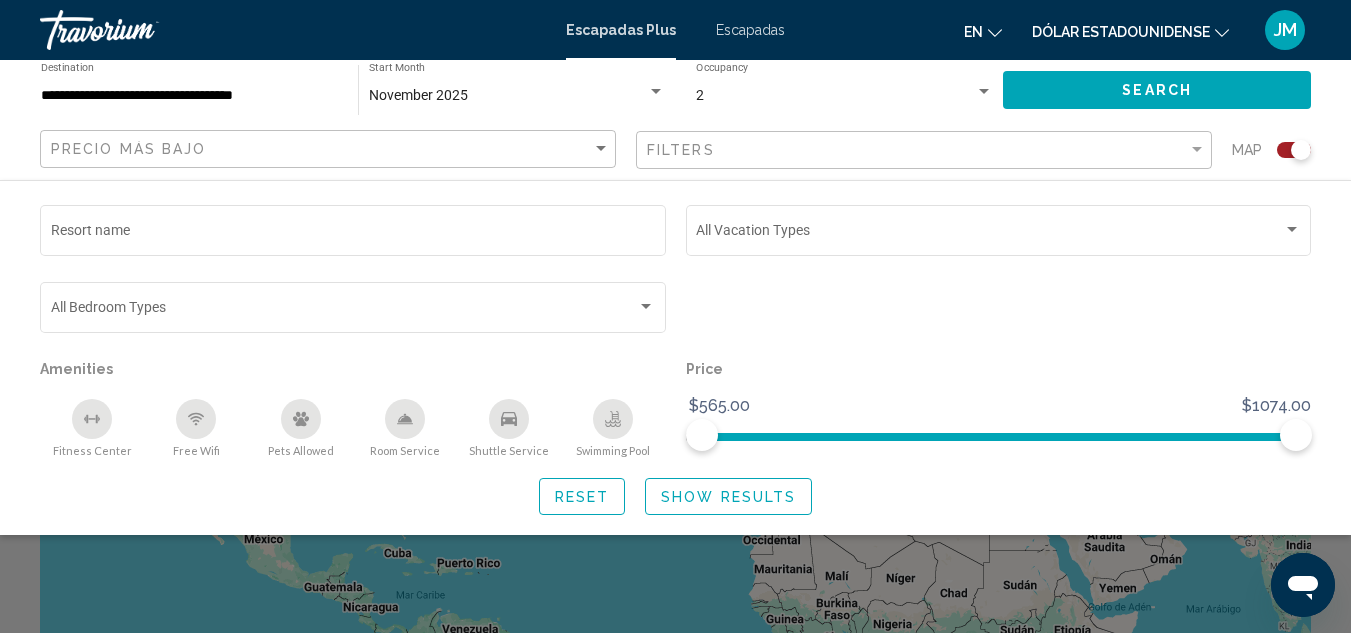 type 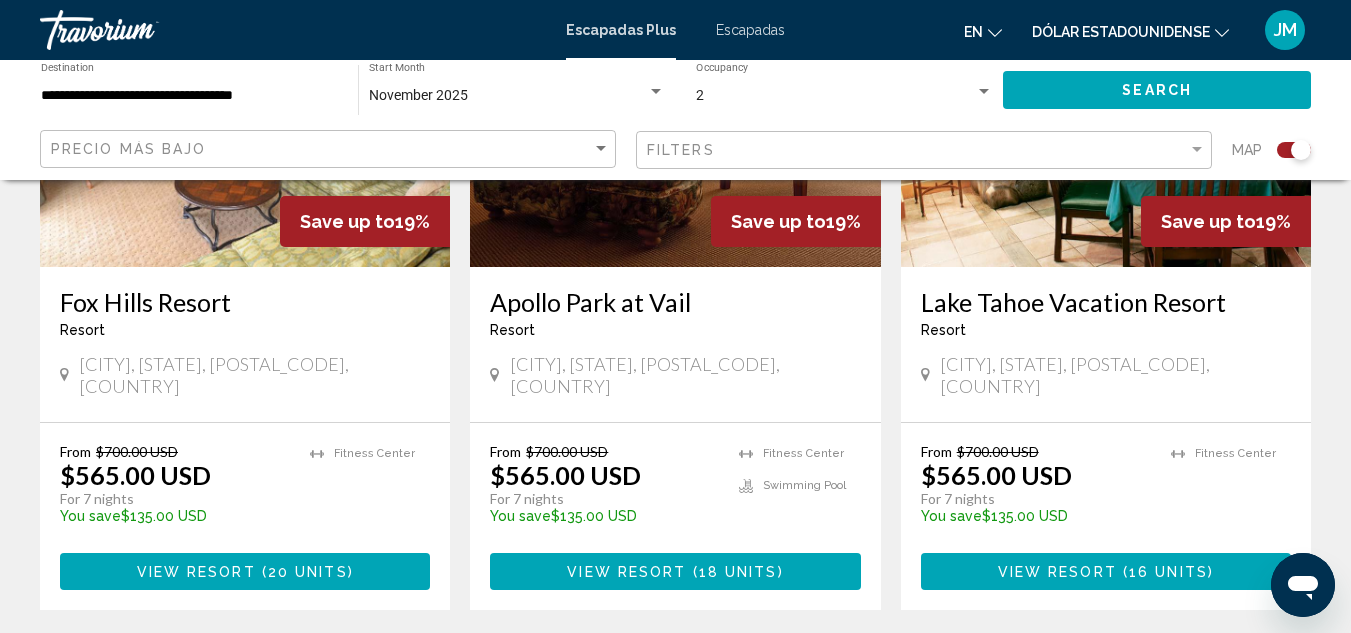 scroll, scrollTop: 3300, scrollLeft: 0, axis: vertical 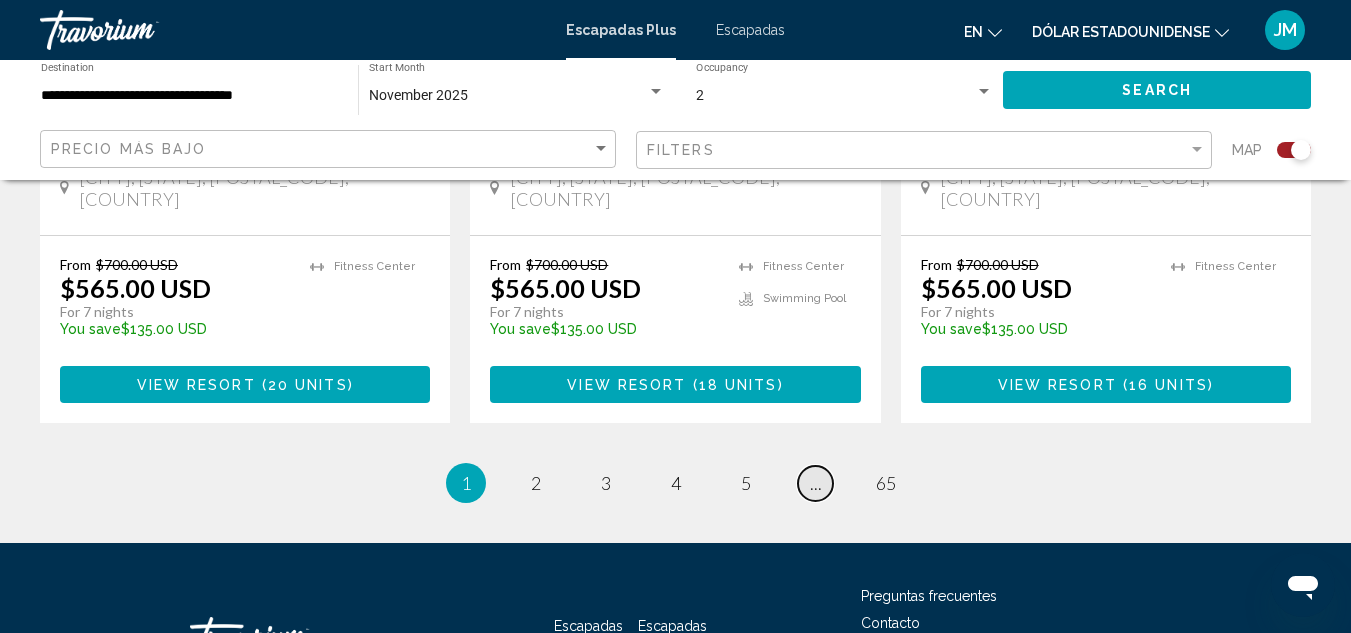 click on "..." at bounding box center [816, 483] 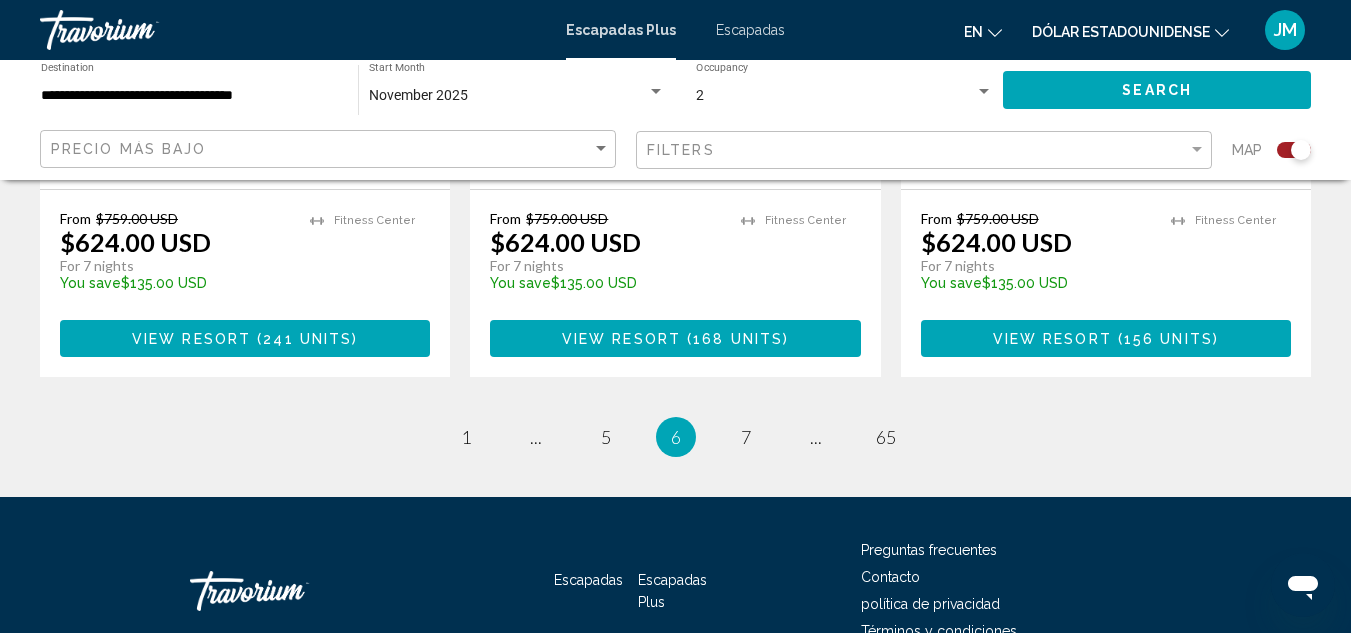 scroll, scrollTop: 3252, scrollLeft: 0, axis: vertical 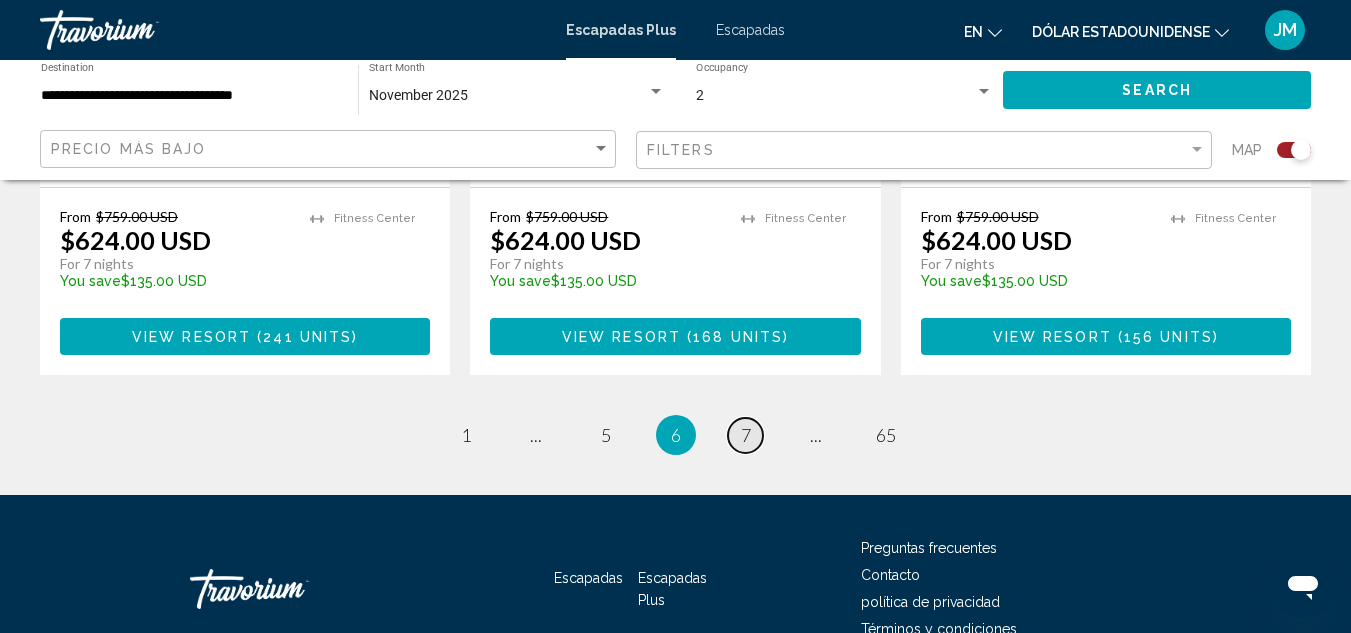 click on "7" at bounding box center [746, 435] 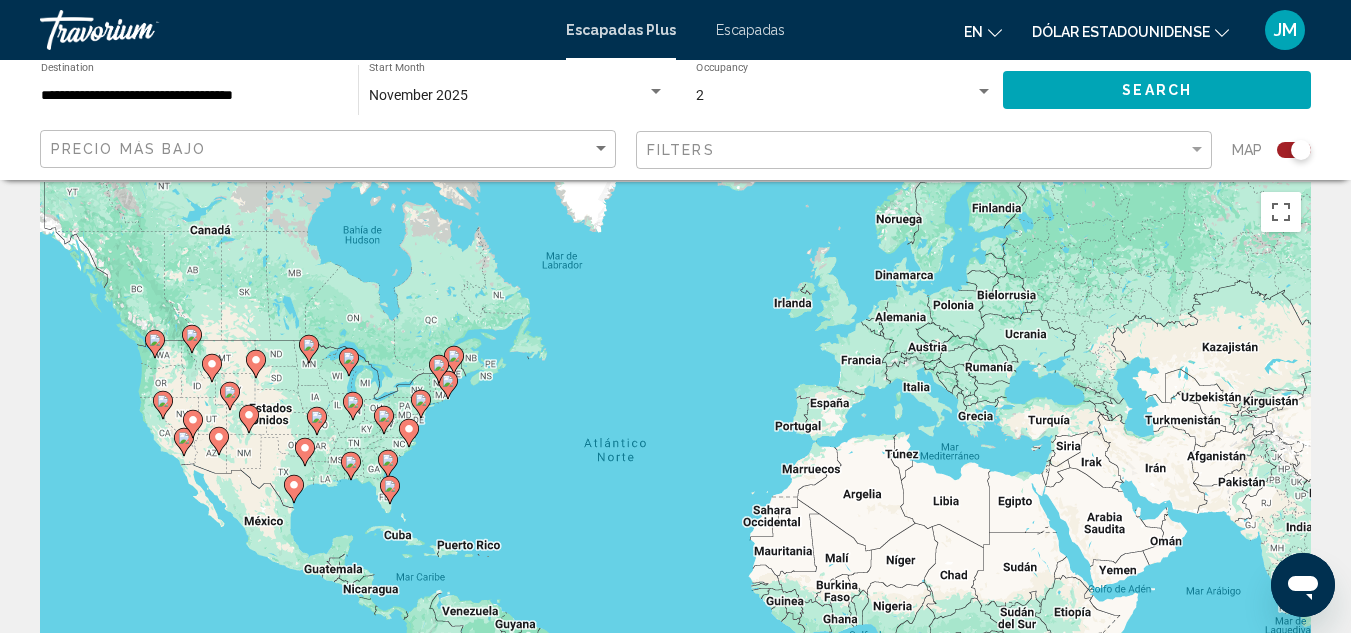 scroll, scrollTop: 0, scrollLeft: 0, axis: both 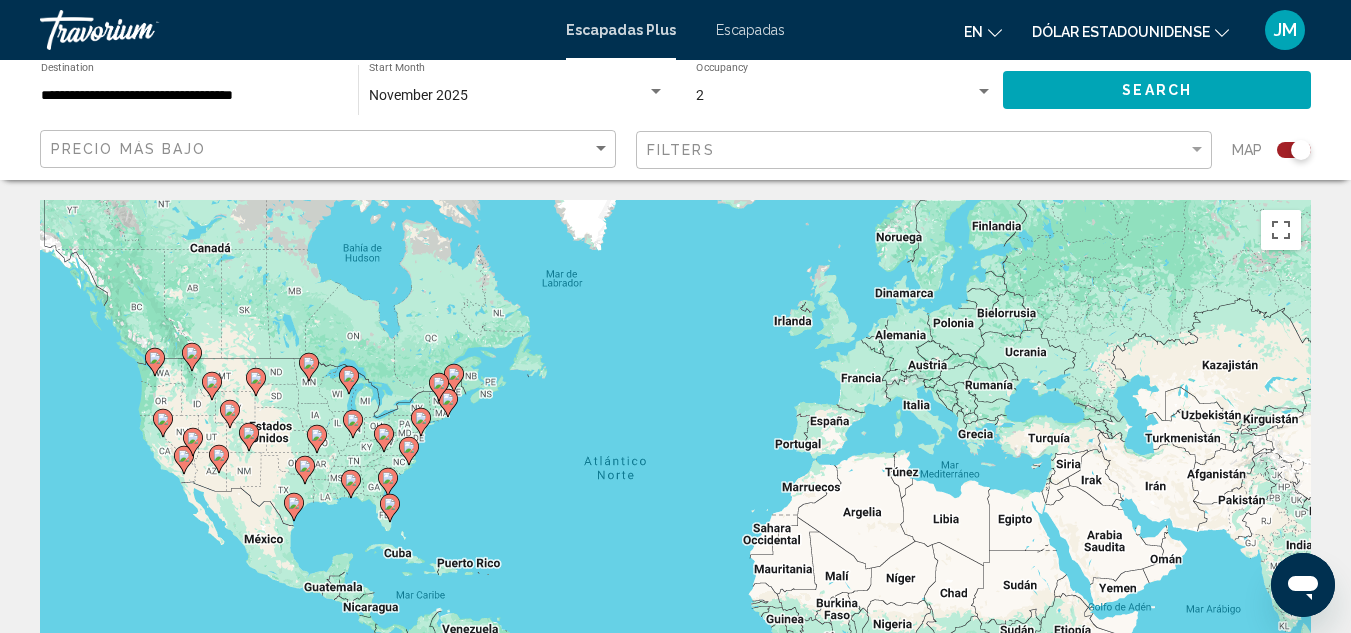 click on "Escapadas" at bounding box center (750, 30) 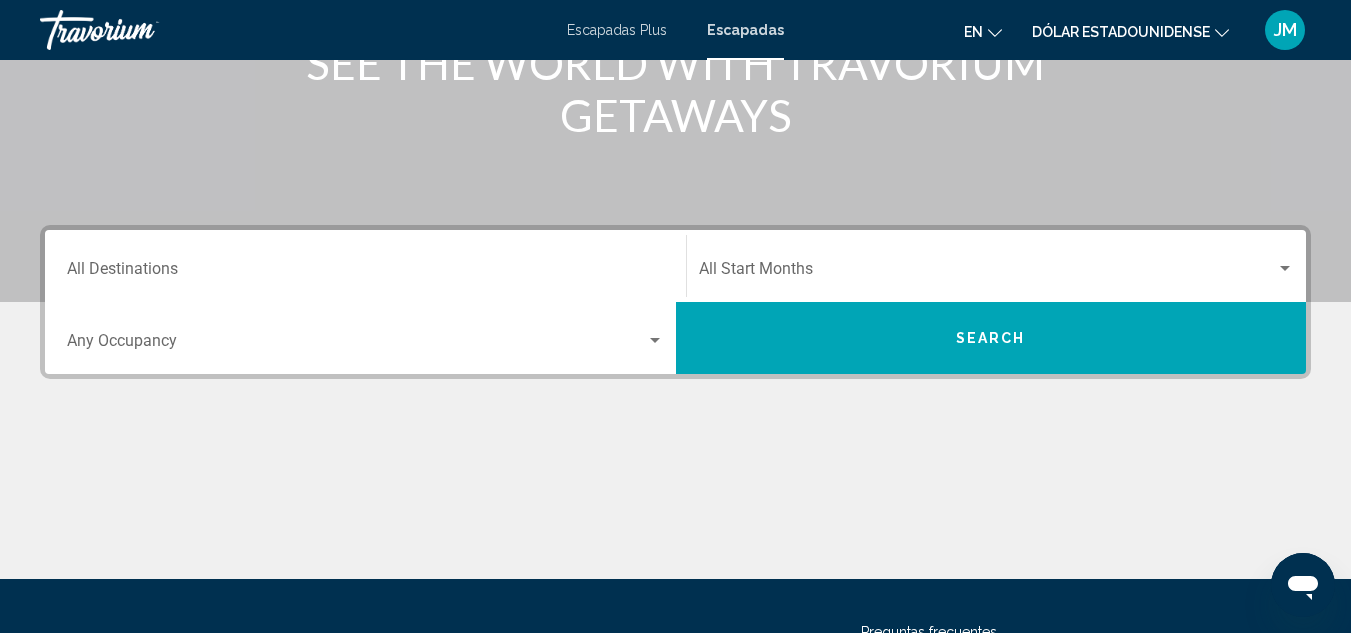 scroll, scrollTop: 300, scrollLeft: 0, axis: vertical 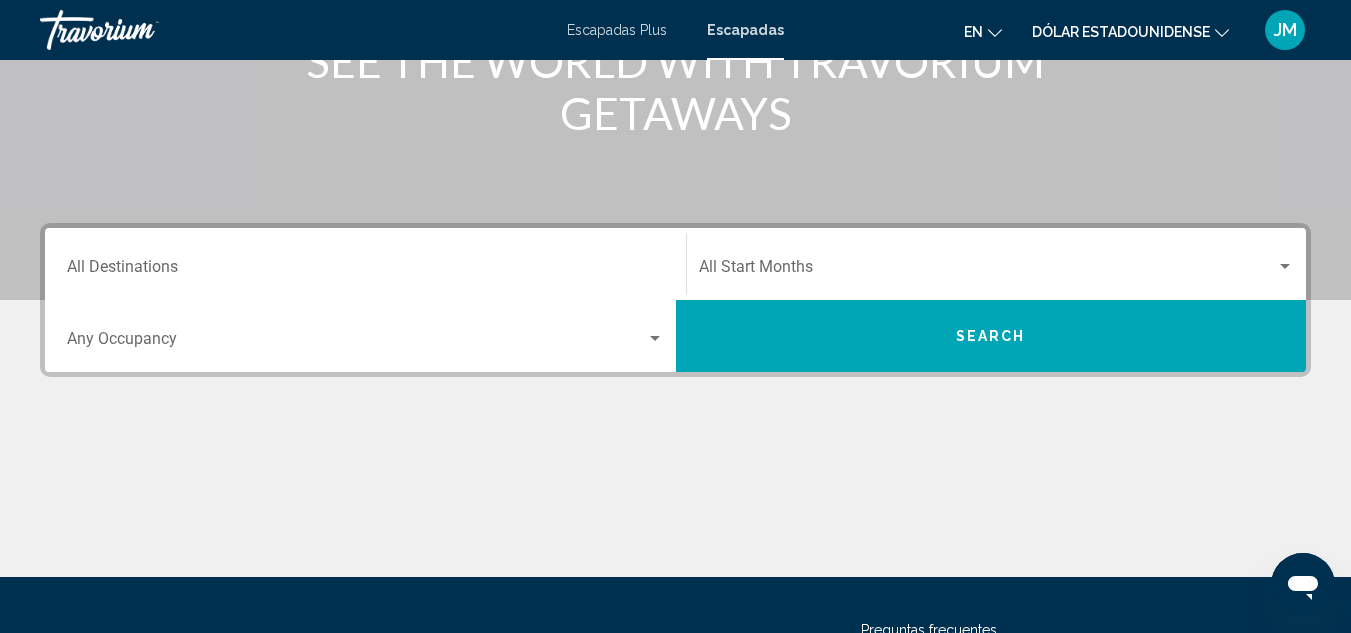 click on "Destination All Destinations" at bounding box center [365, 264] 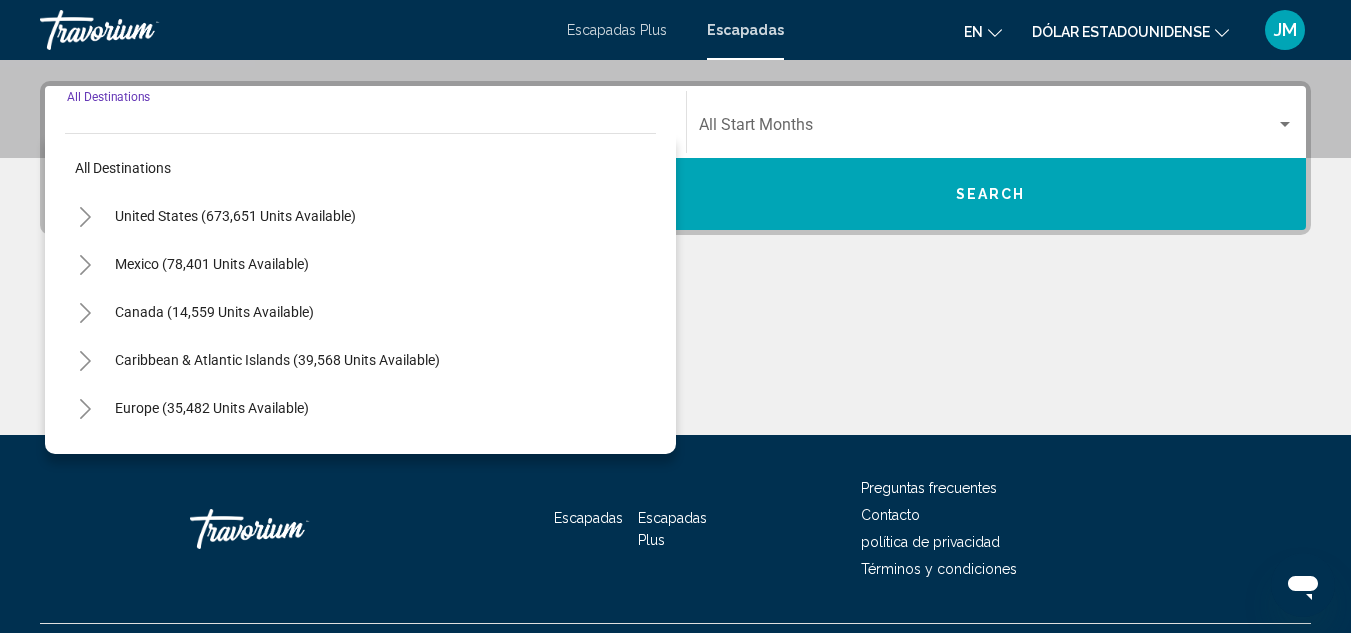 scroll, scrollTop: 458, scrollLeft: 0, axis: vertical 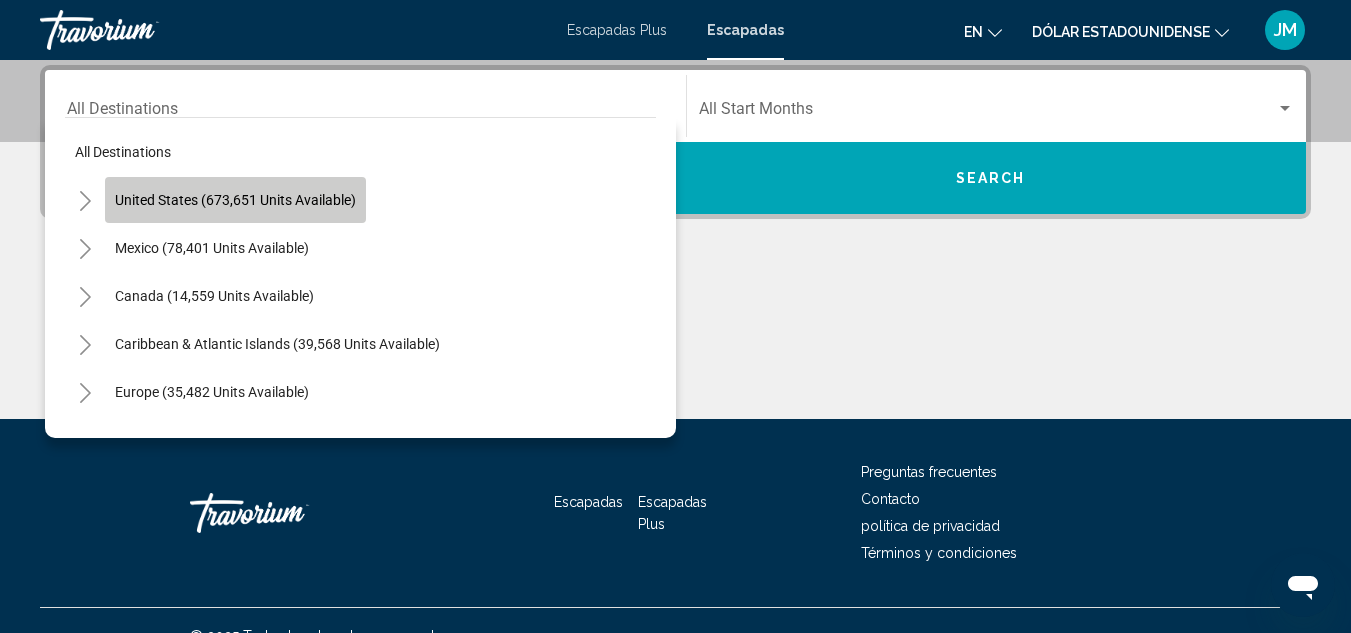 click on "United States (673,651 units available)" 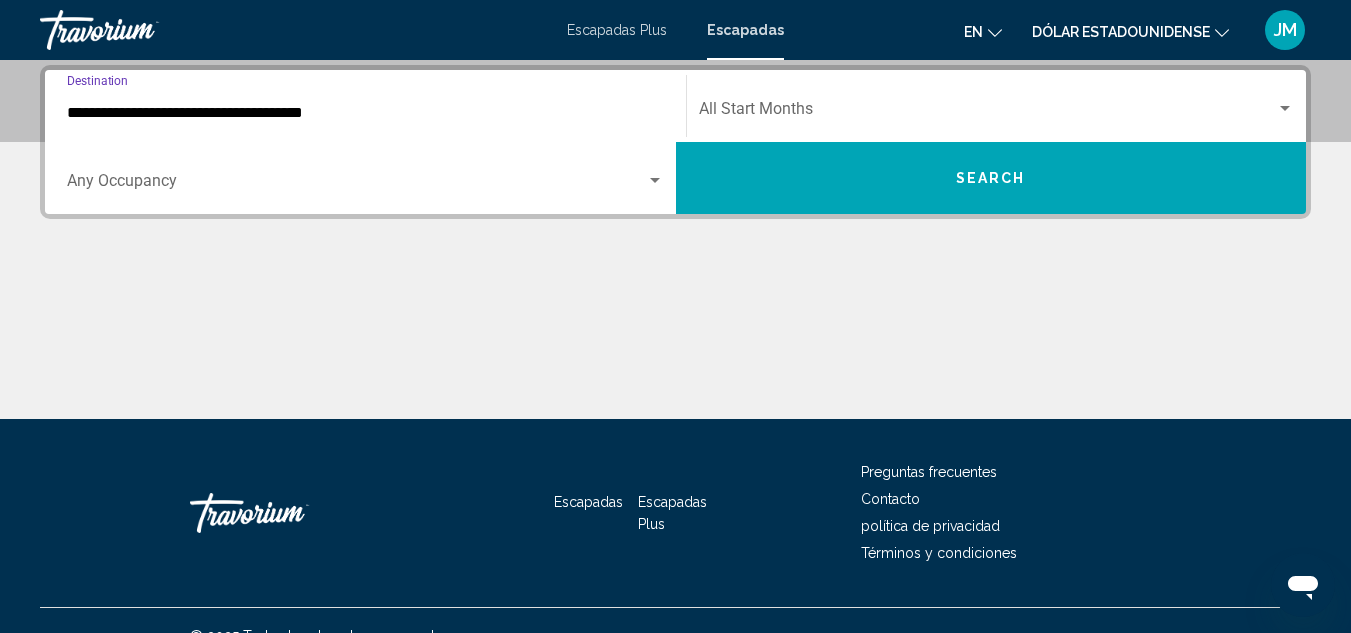 click at bounding box center (988, 113) 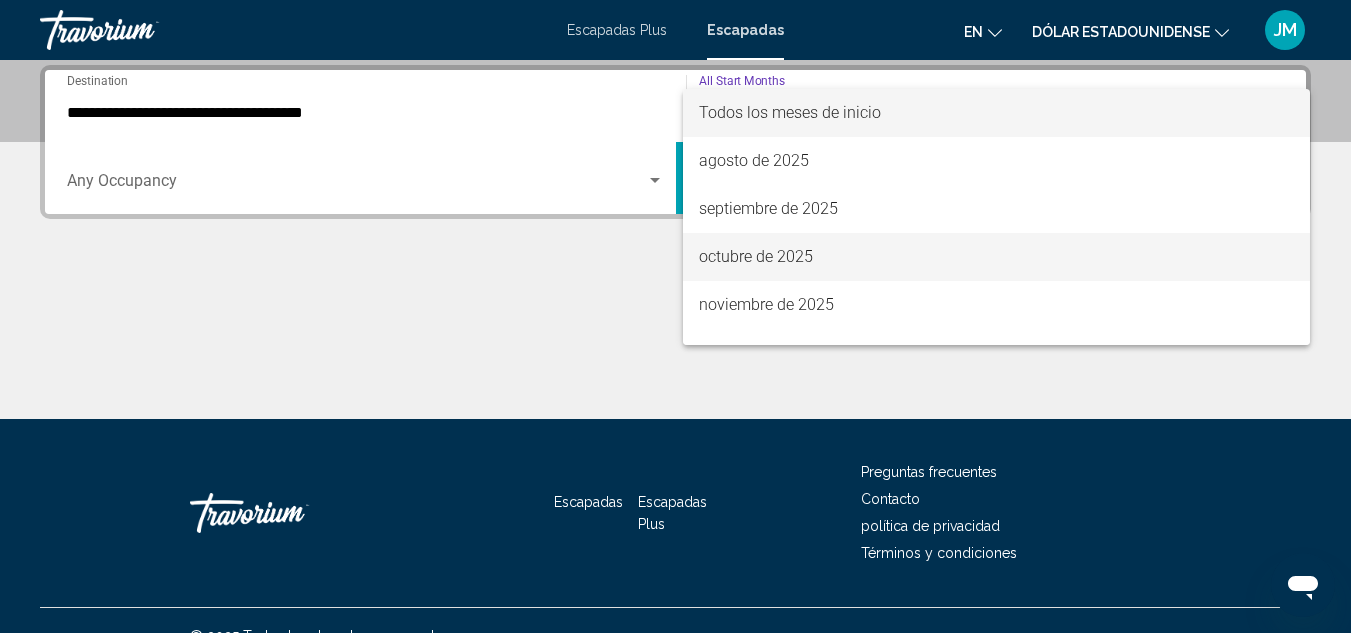 click on "octubre de 2025" at bounding box center (756, 256) 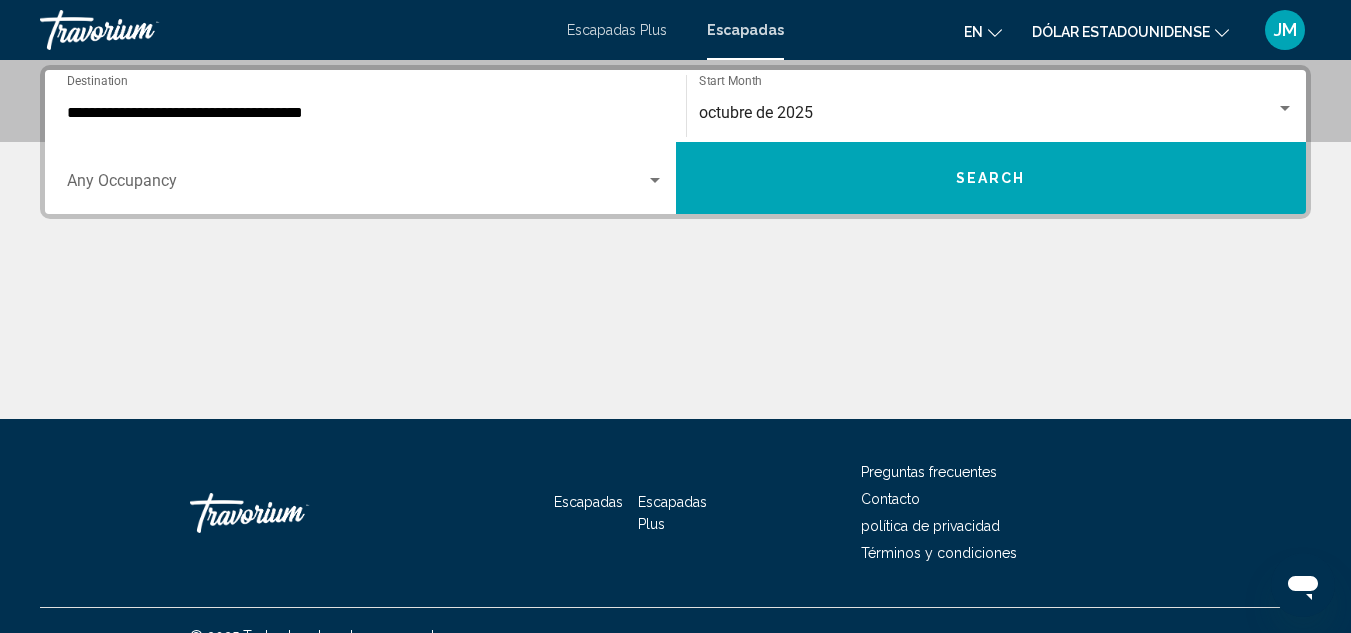 click on "Occupancy Any Occupancy" at bounding box center (365, 178) 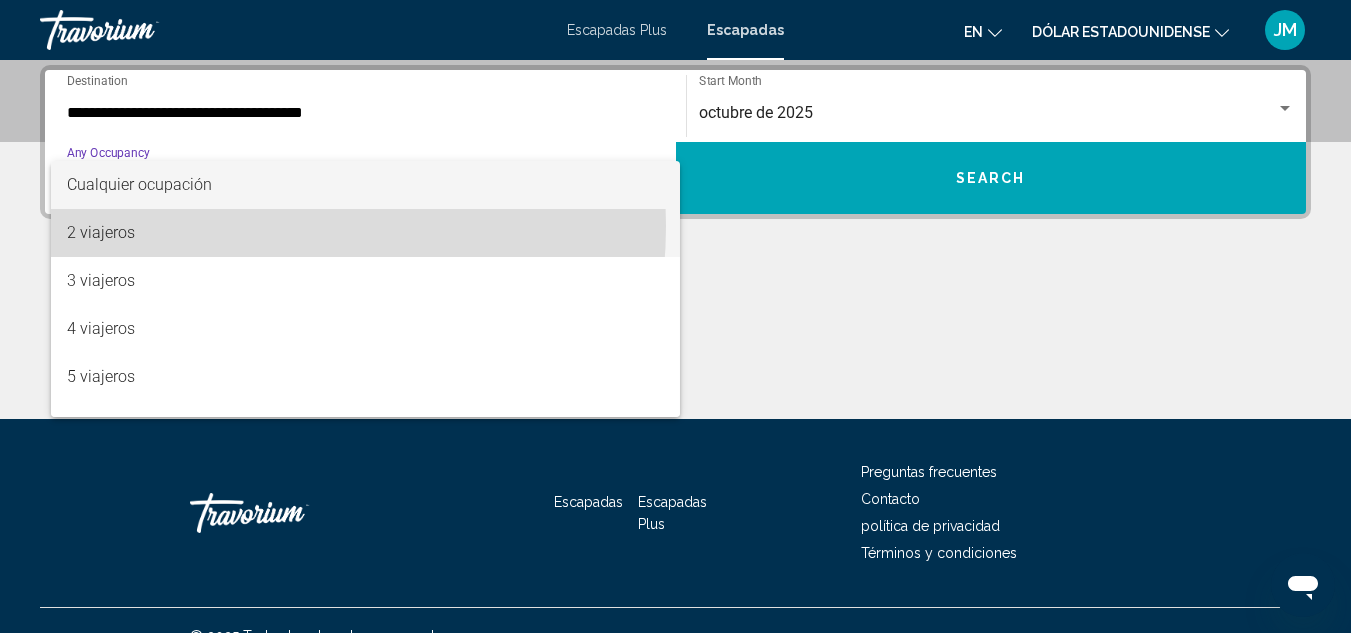 click on "2 viajeros" at bounding box center (365, 233) 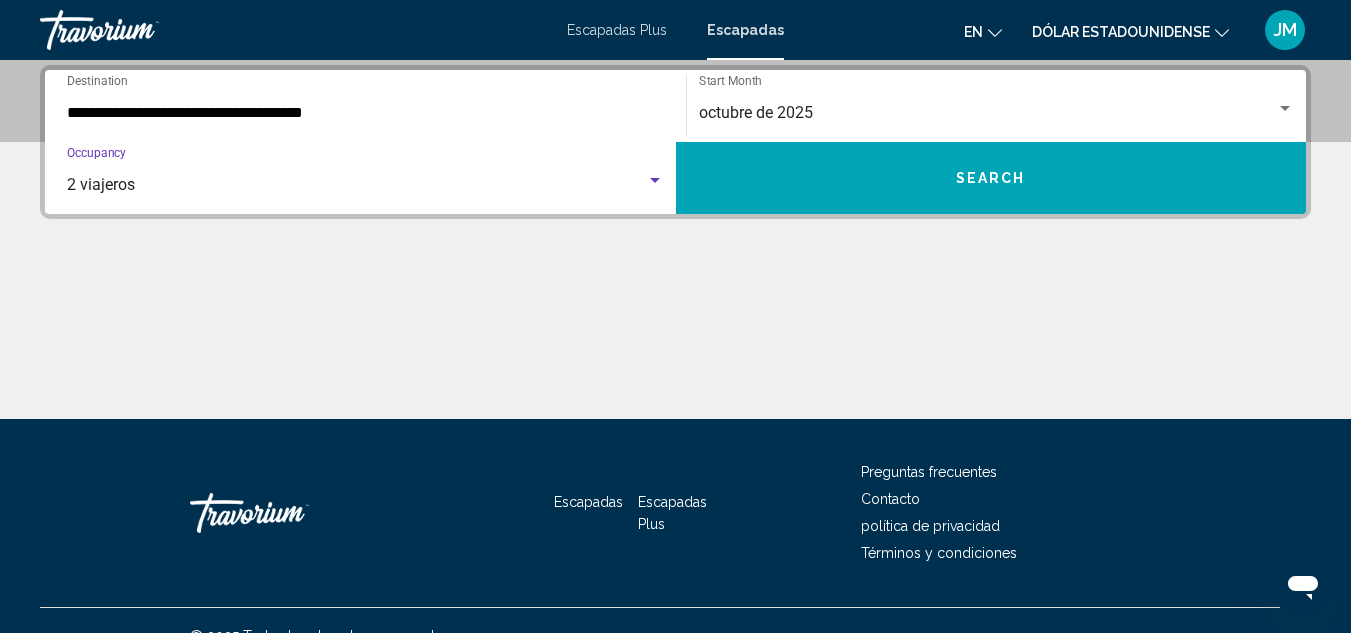 click on "Search" at bounding box center [991, 178] 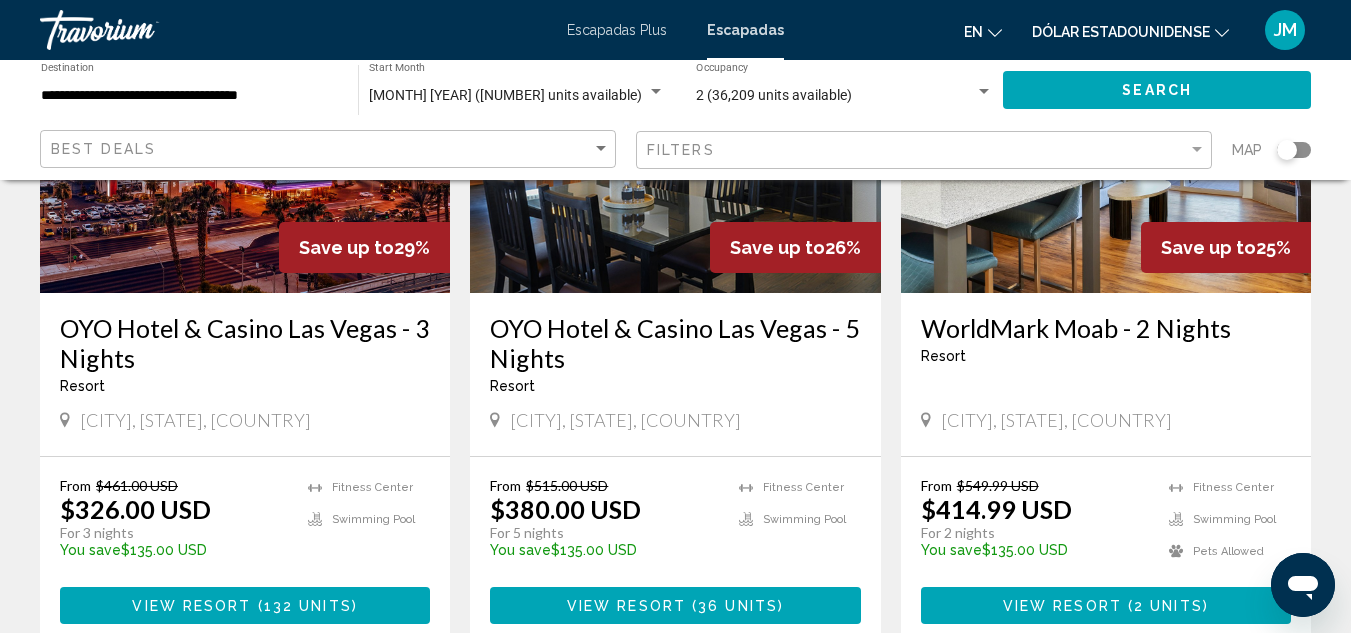 scroll, scrollTop: 400, scrollLeft: 0, axis: vertical 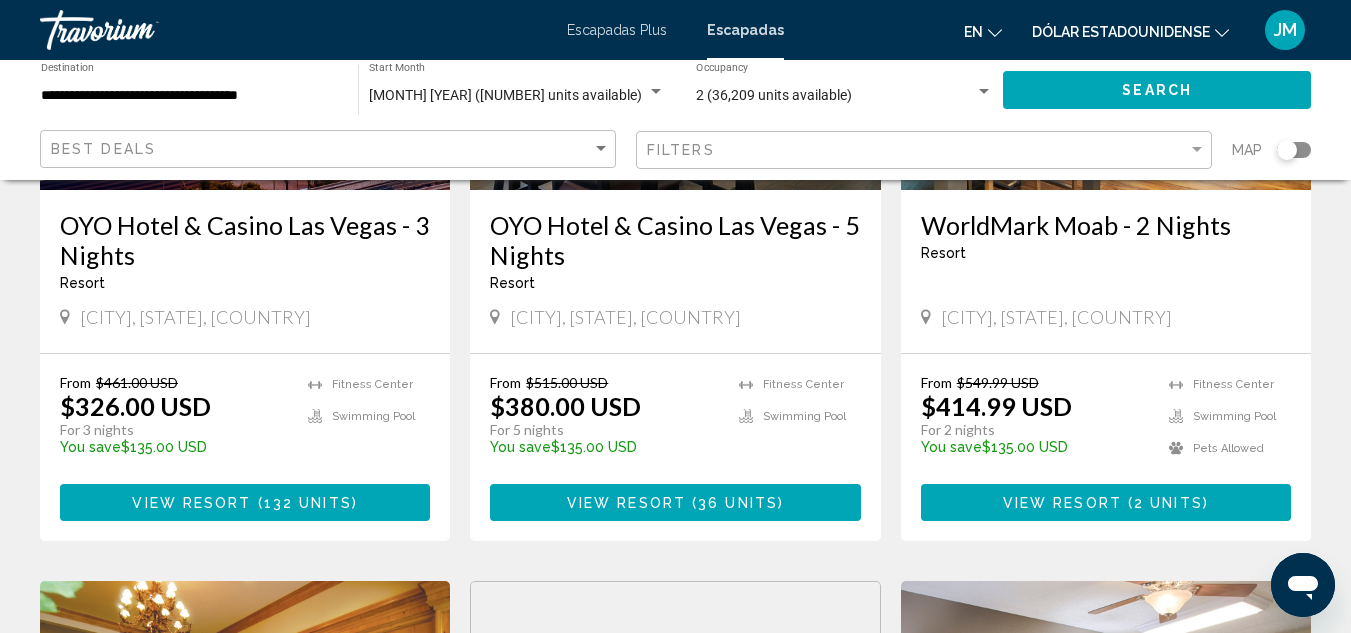 click on "View Resort    ( 132 units )" at bounding box center [245, 502] 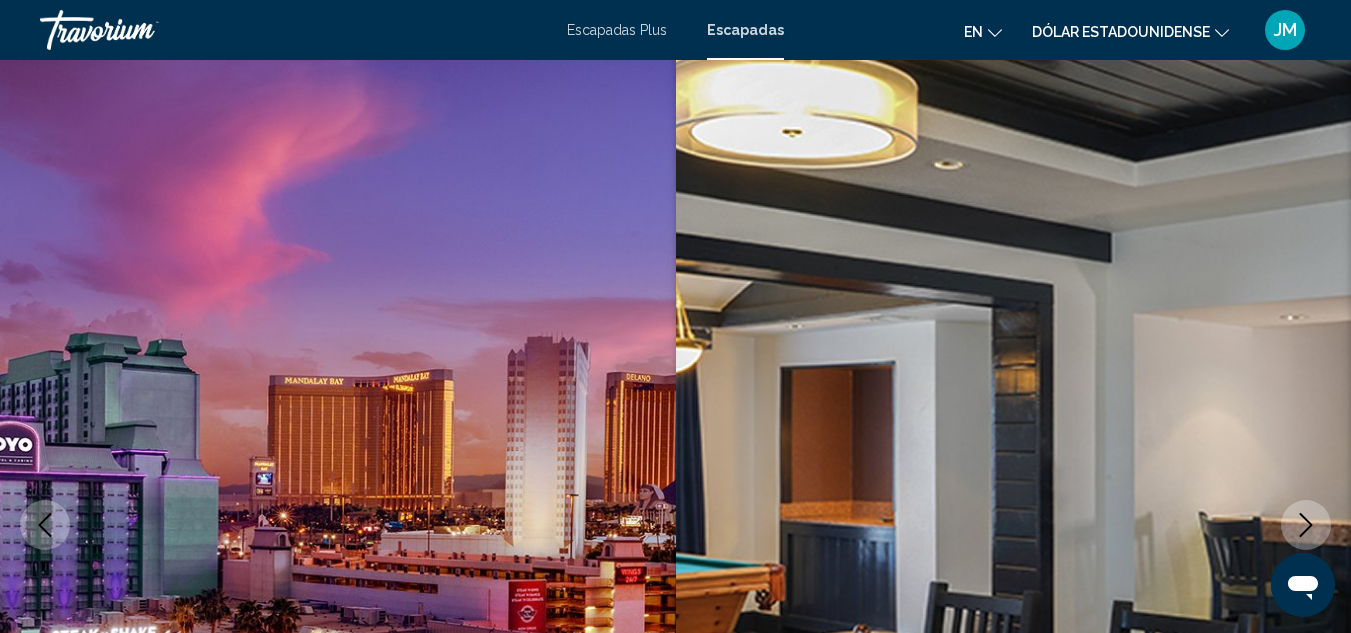 scroll, scrollTop: 0, scrollLeft: 0, axis: both 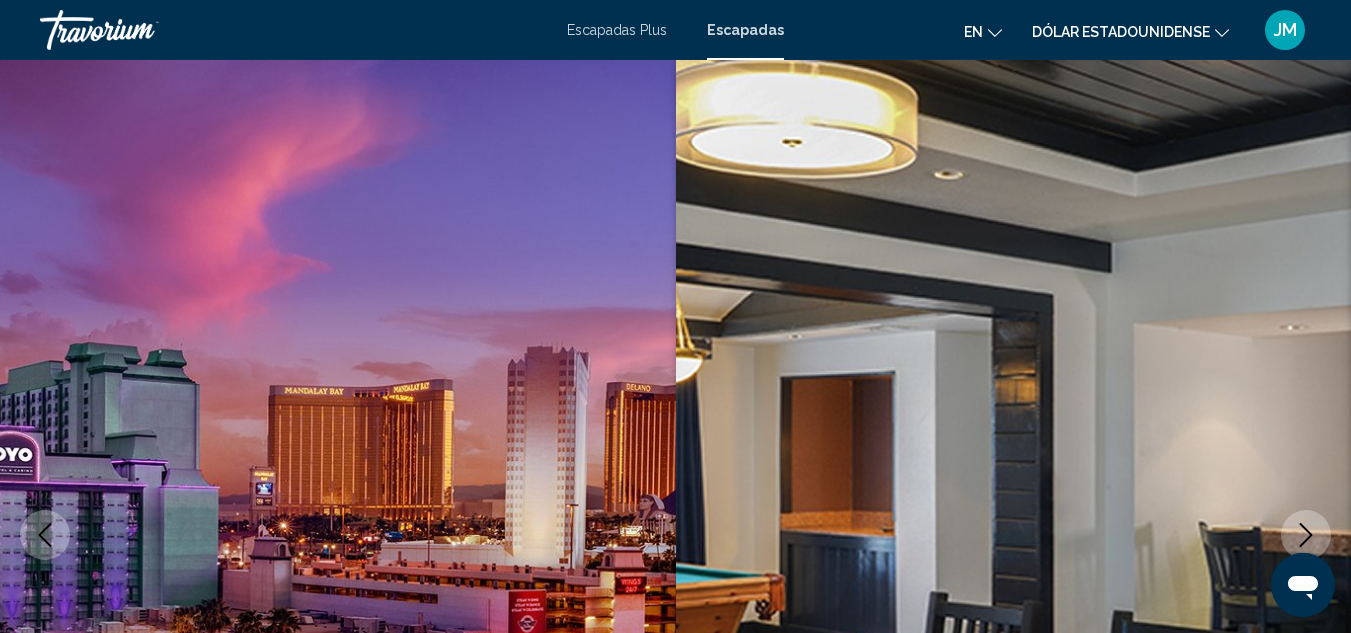 click on "Dólar estadounidense
USD ($) MXN (Mex$) CAD (Can$) GBP (£) EUR (€) AUD (A$) NZD (NZ$) CNY (CN¥)" 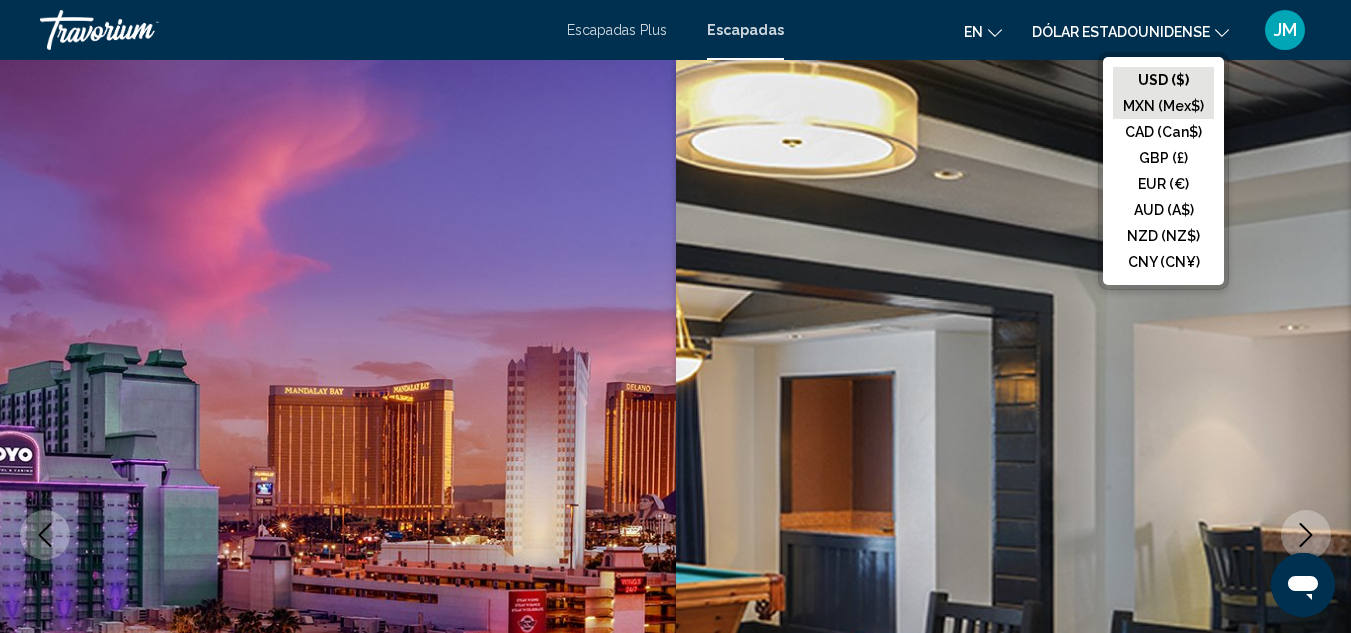 click on "MXN (Mex$)" 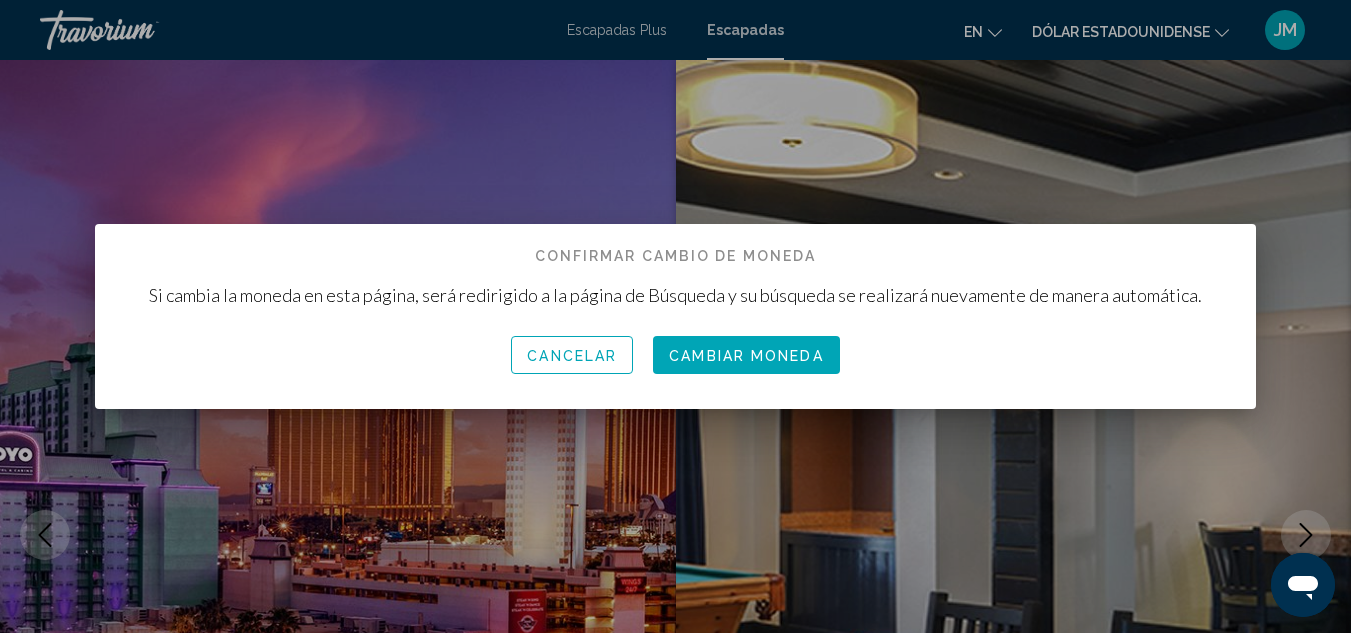 click on "Cambiar moneda" at bounding box center [746, 355] 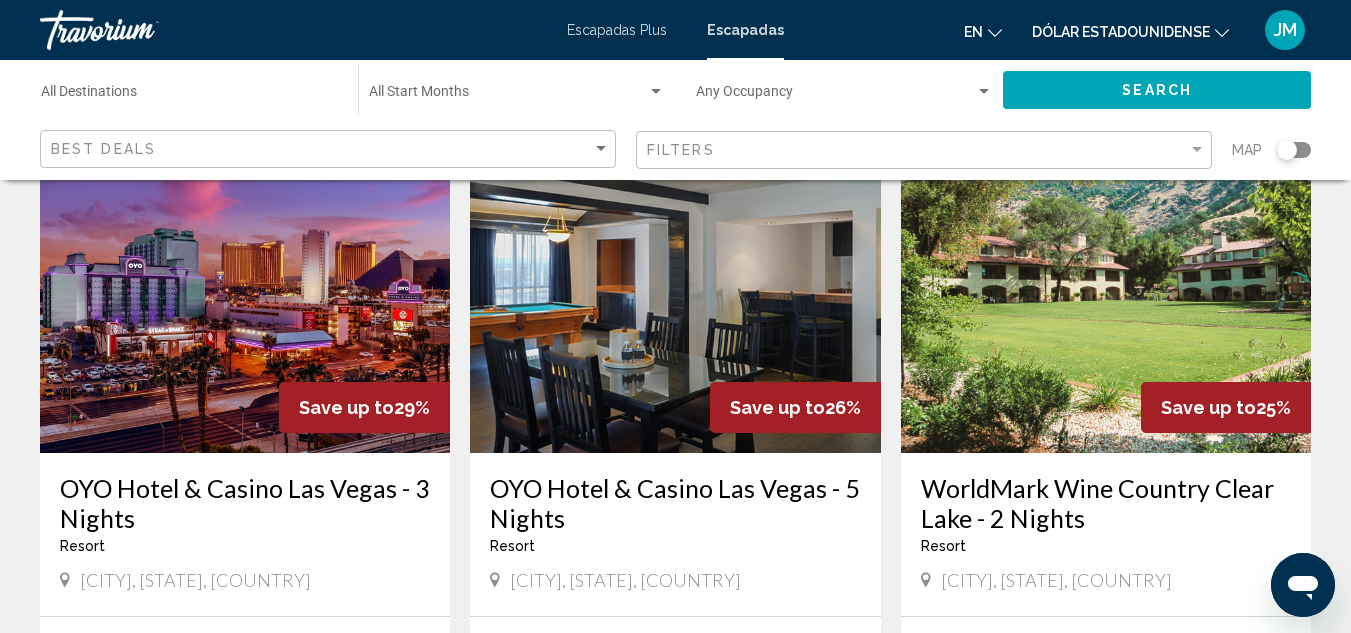scroll, scrollTop: 0, scrollLeft: 0, axis: both 